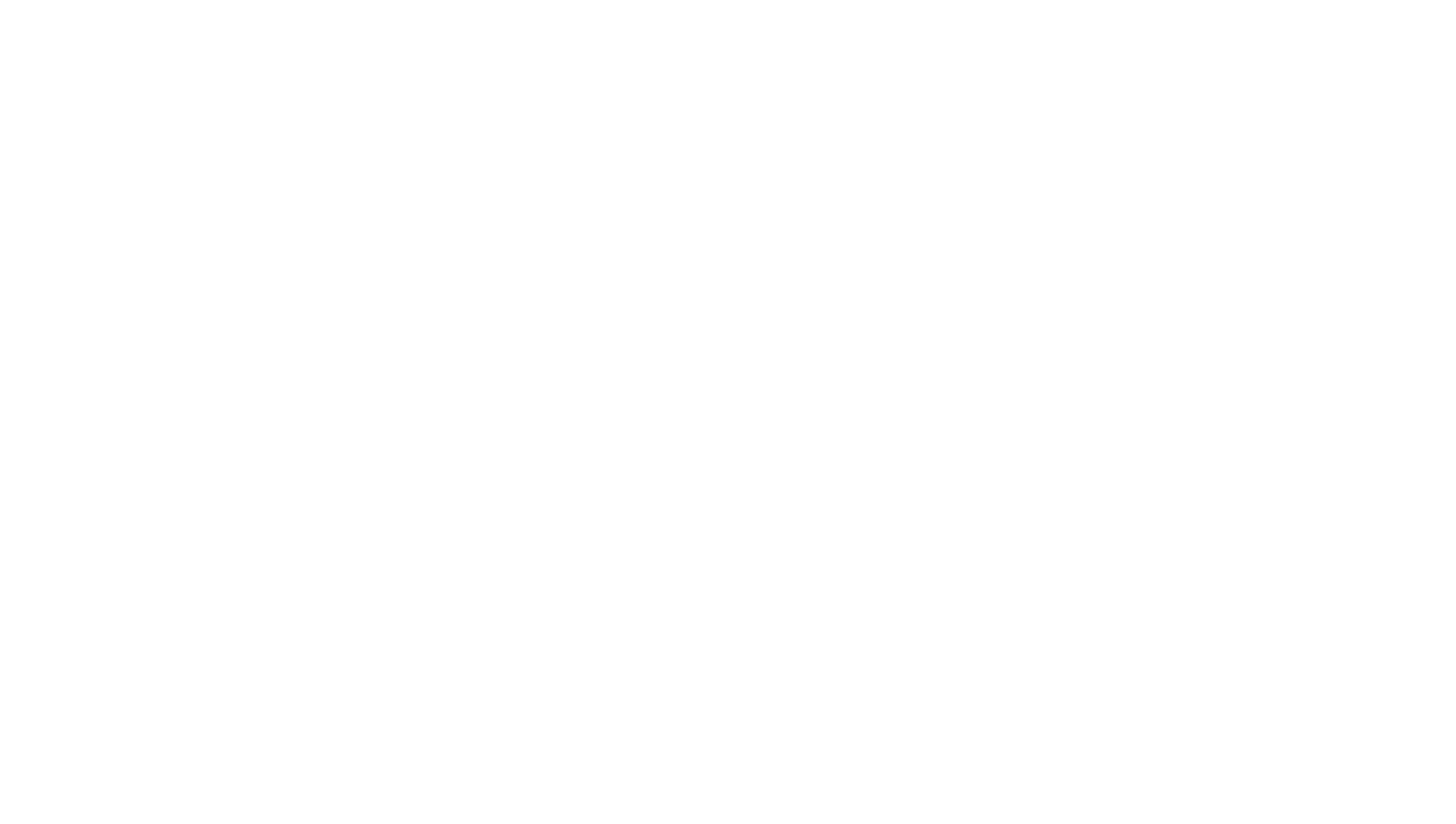 scroll, scrollTop: 0, scrollLeft: 0, axis: both 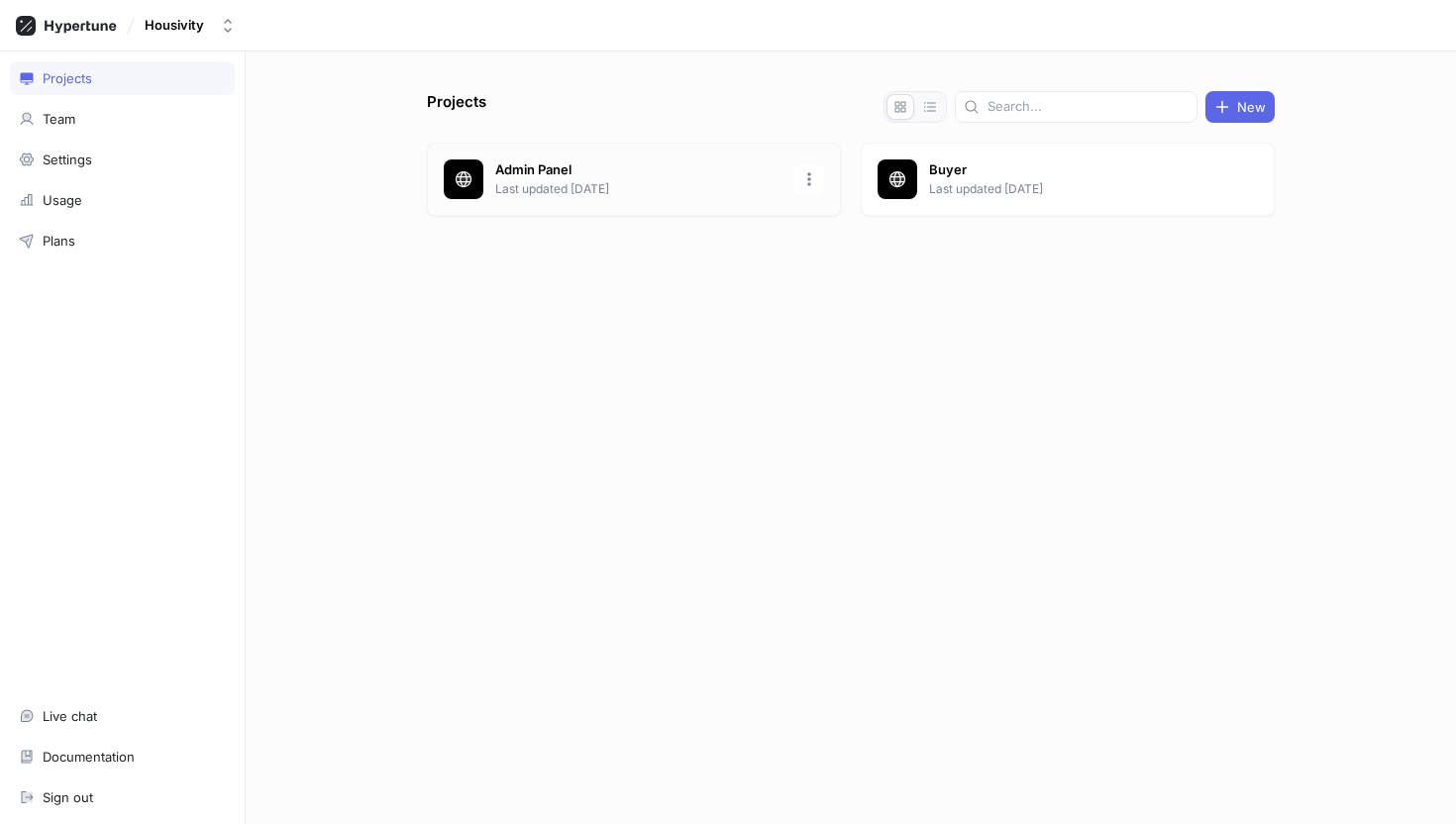 click on "Admin Panel" at bounding box center [639, 170] 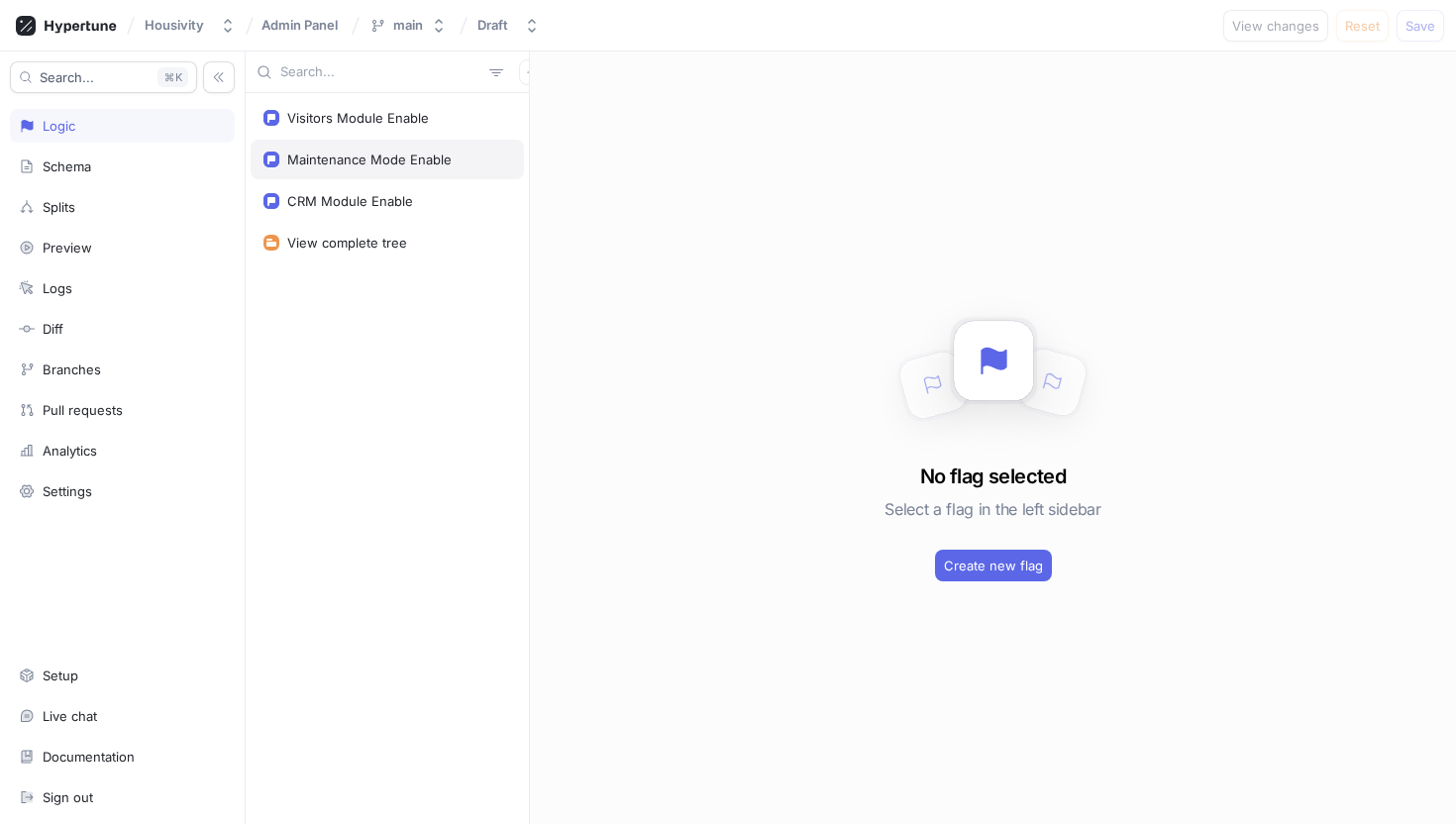 click on "Maintenance Mode Enable" at bounding box center [369, 159] 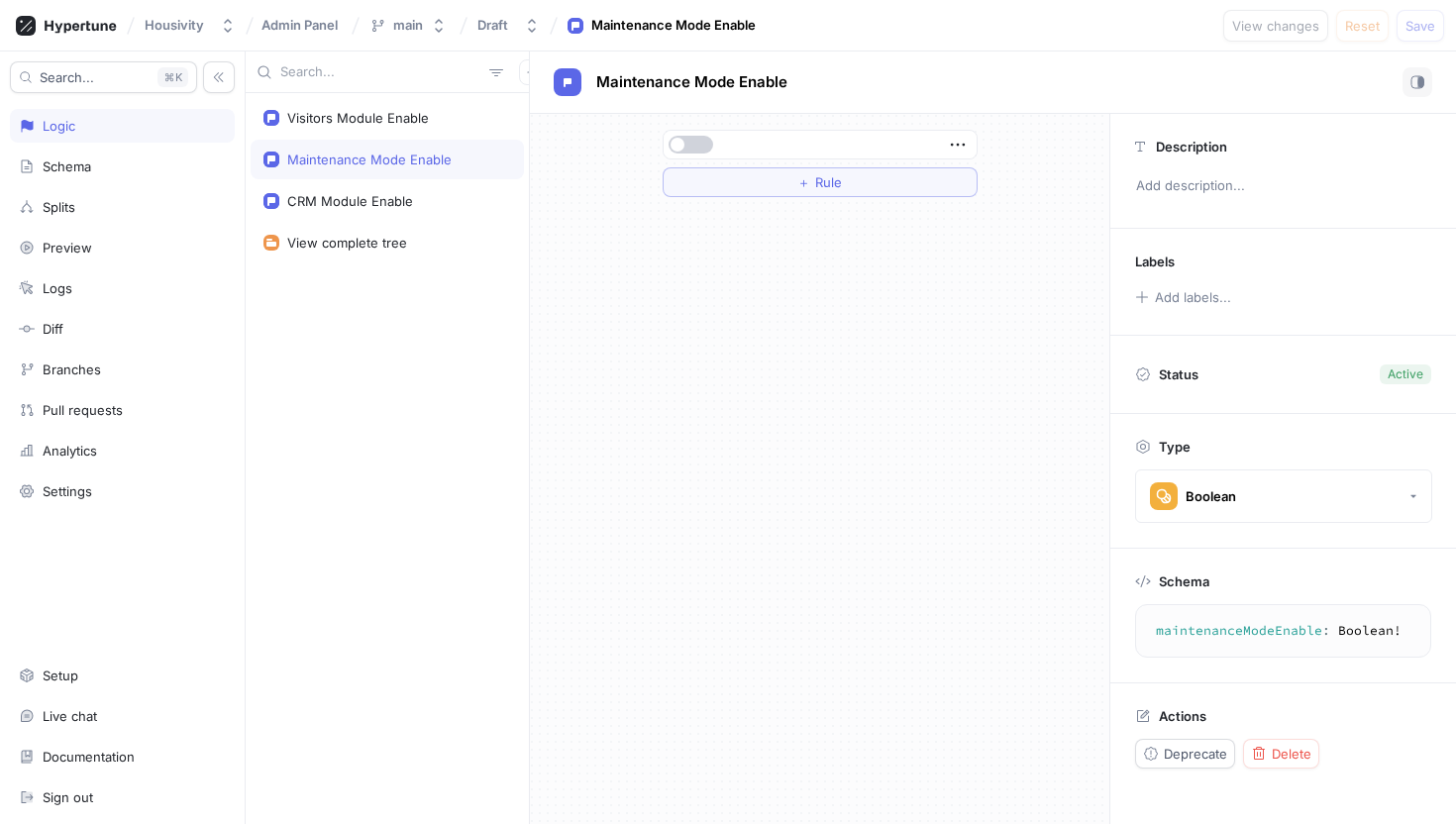 click at bounding box center (690, 145) 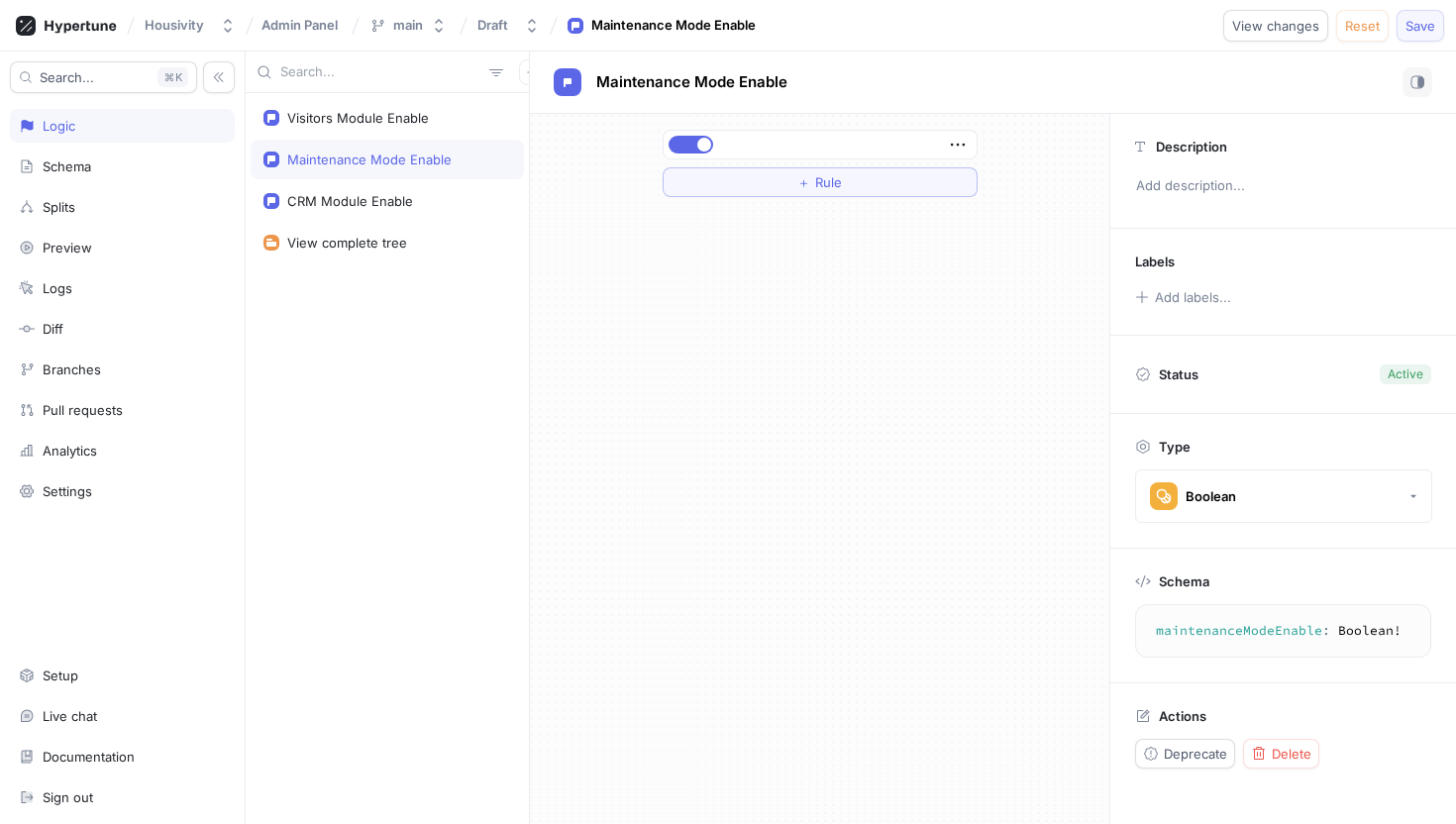 click on "Save" at bounding box center [1420, 26] 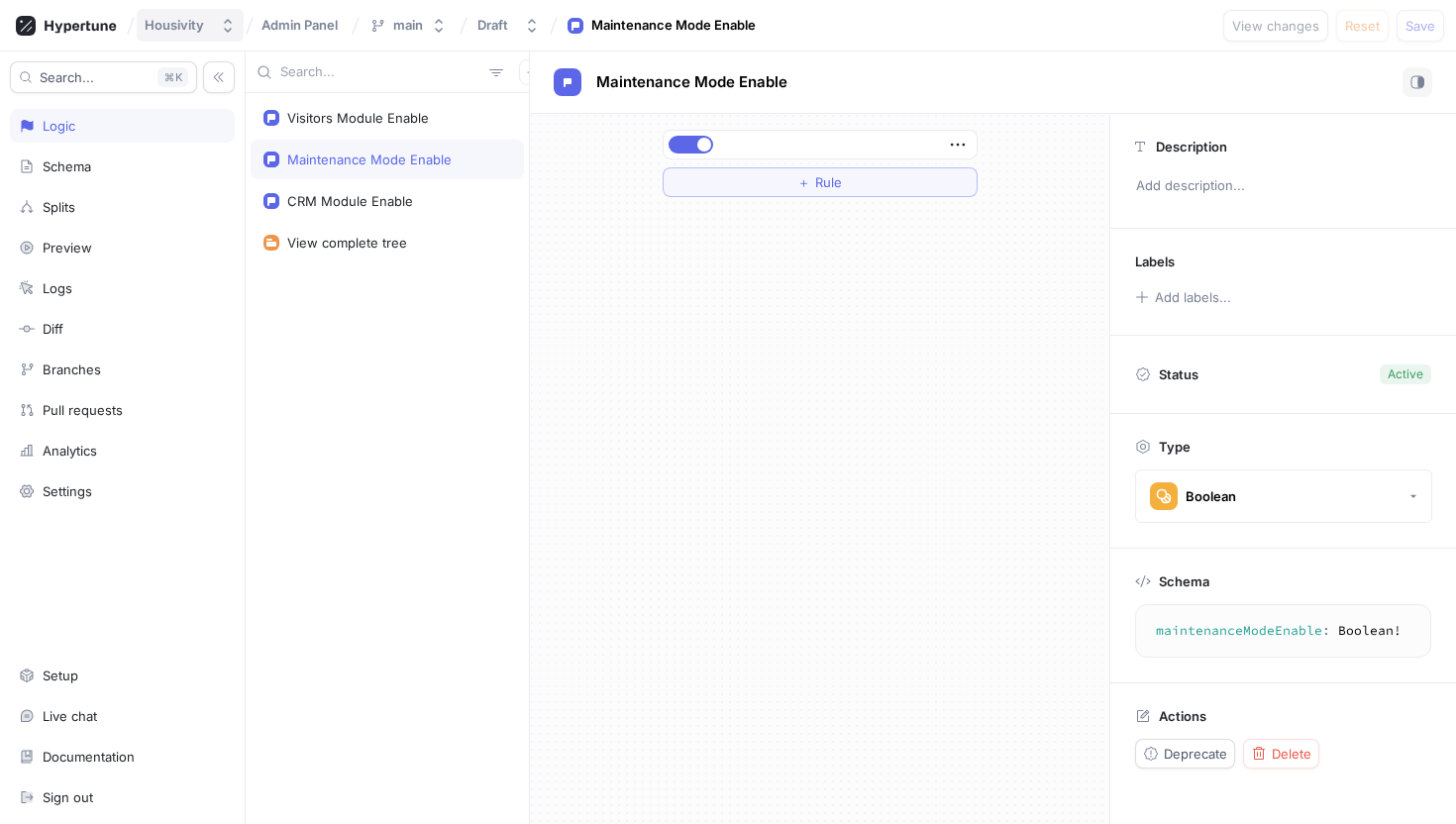 click on "Housivity" at bounding box center (174, 25) 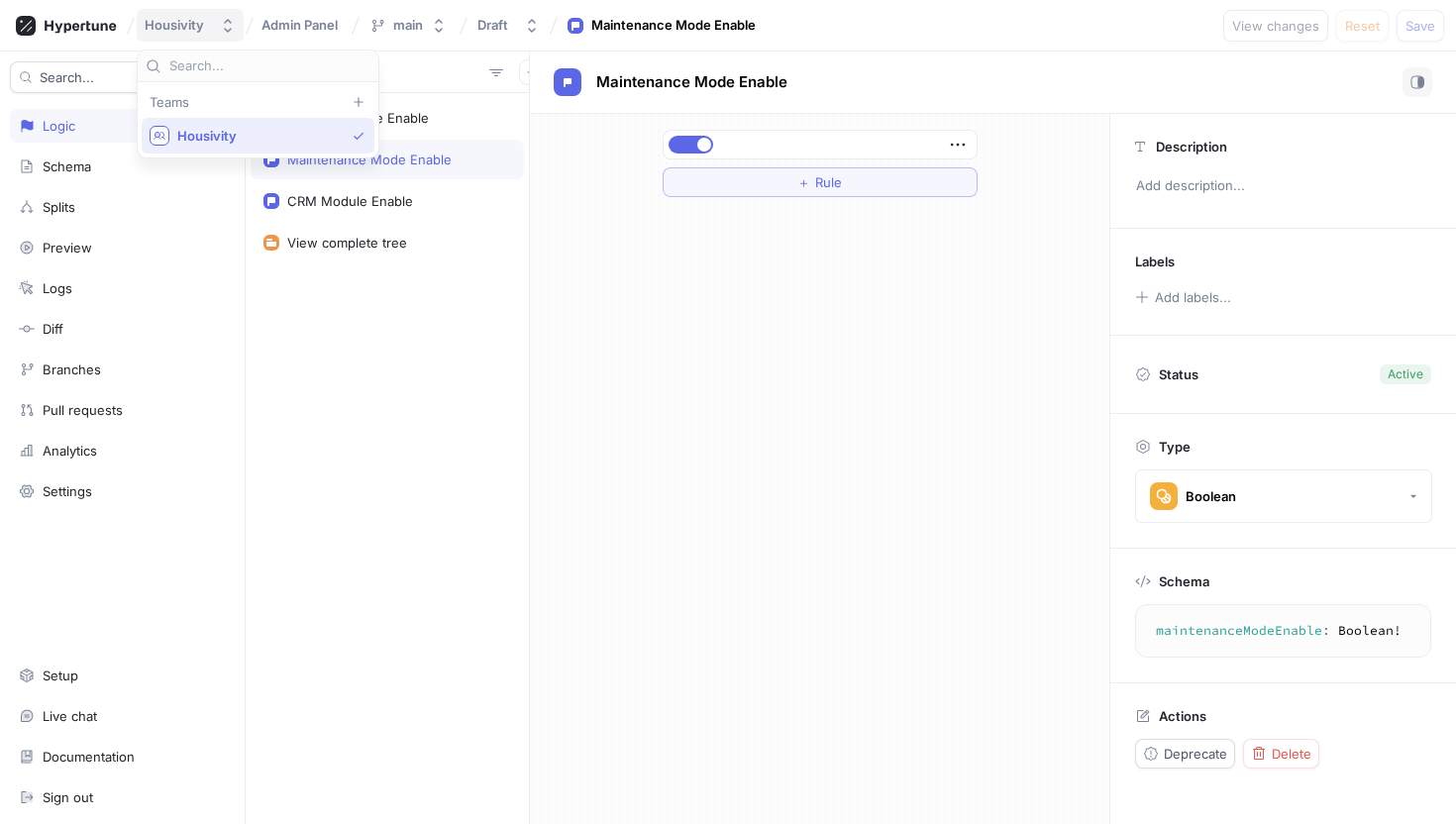 click on "Housivity" at bounding box center [174, 25] 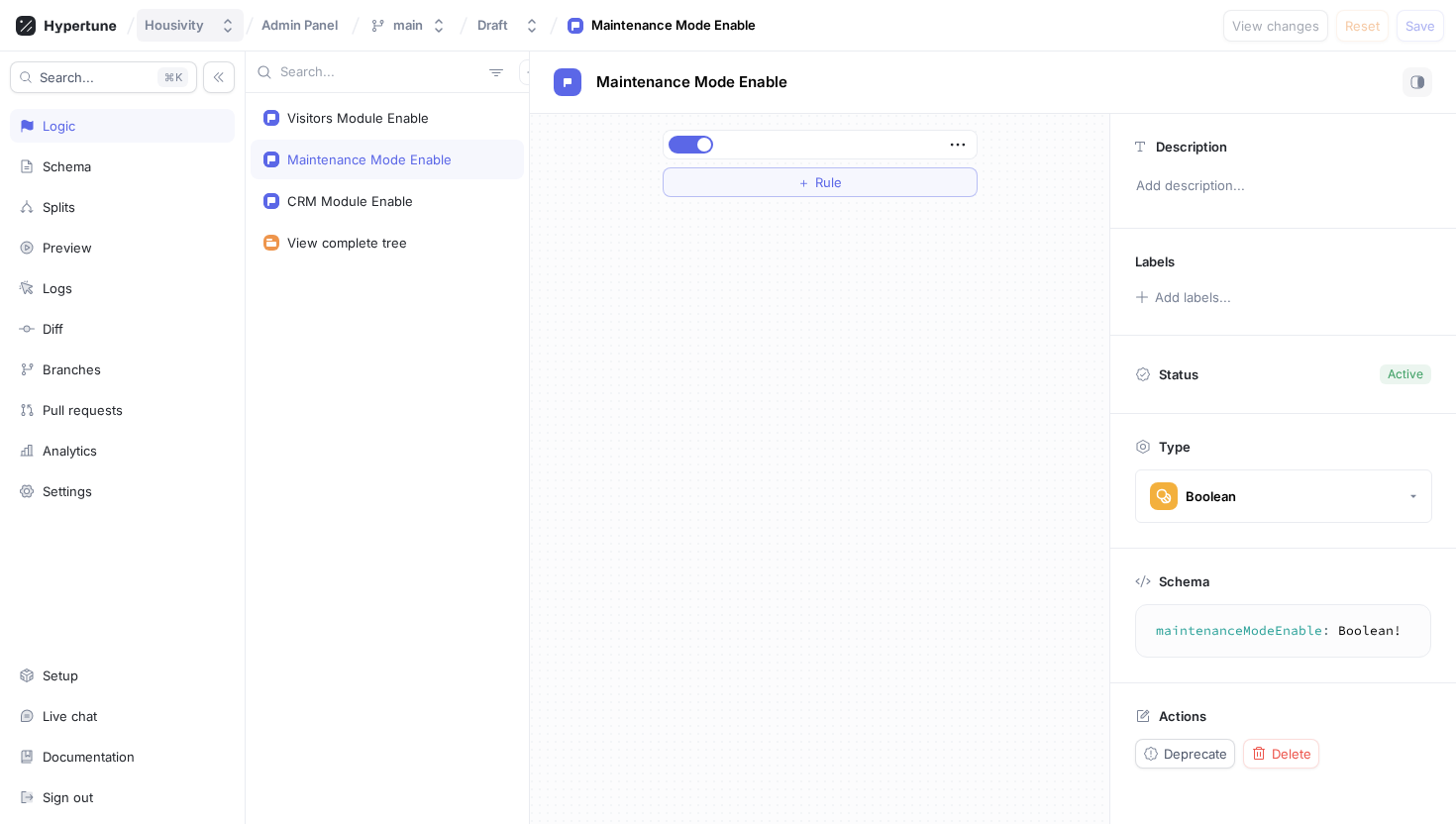 click 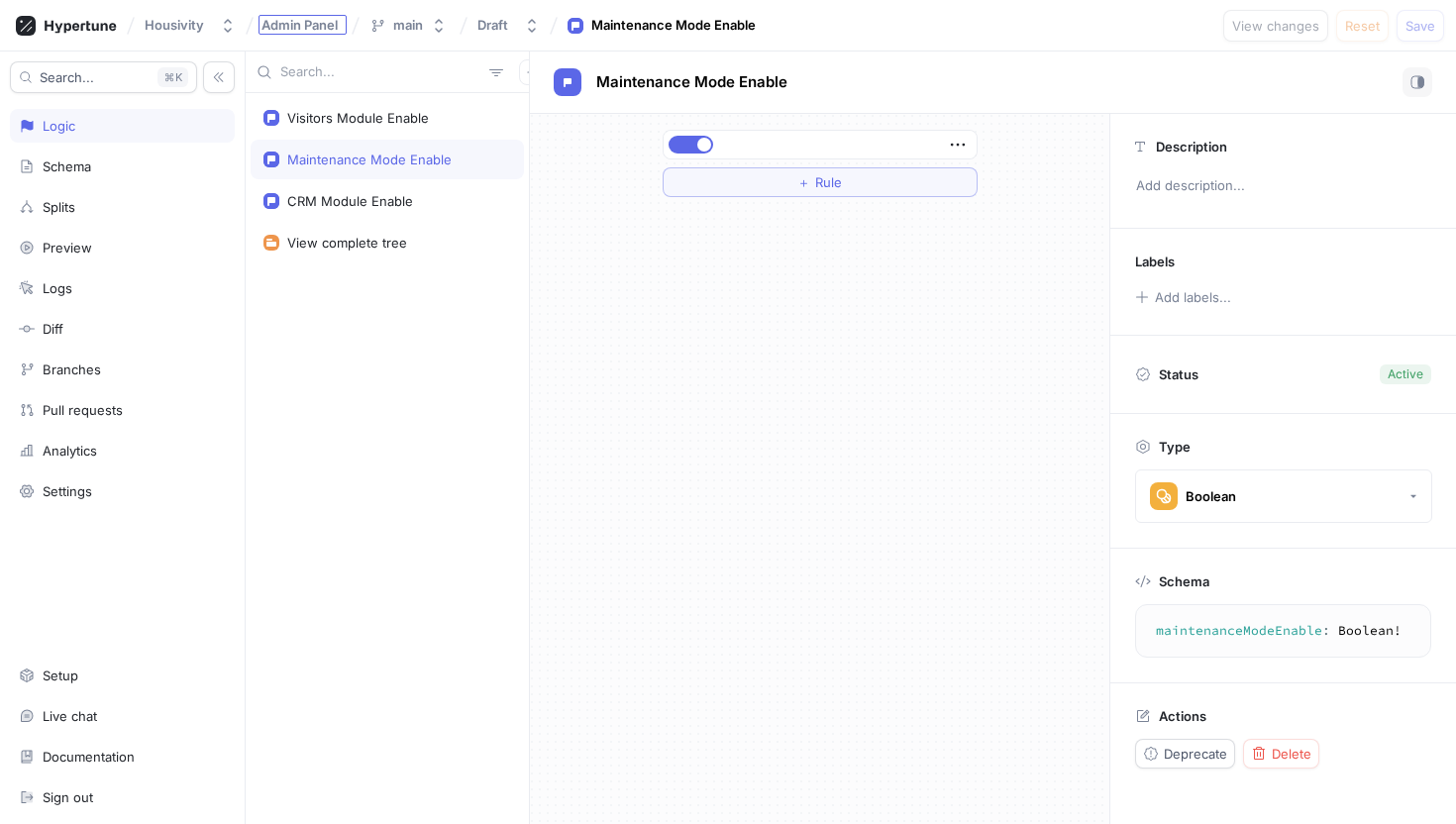 click on "Admin Panel" at bounding box center [299, 25] 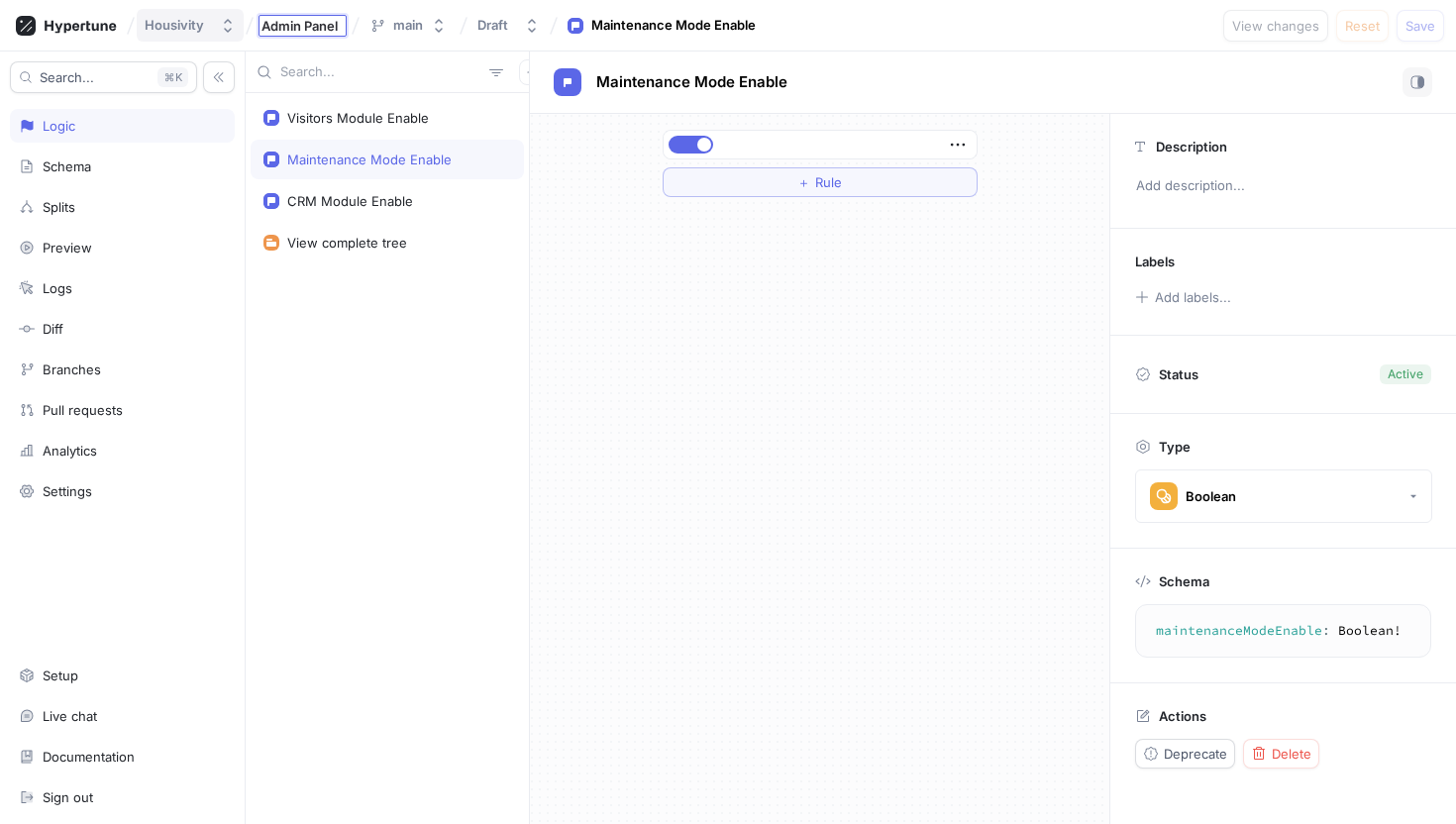 click on "Housivity" at bounding box center (174, 25) 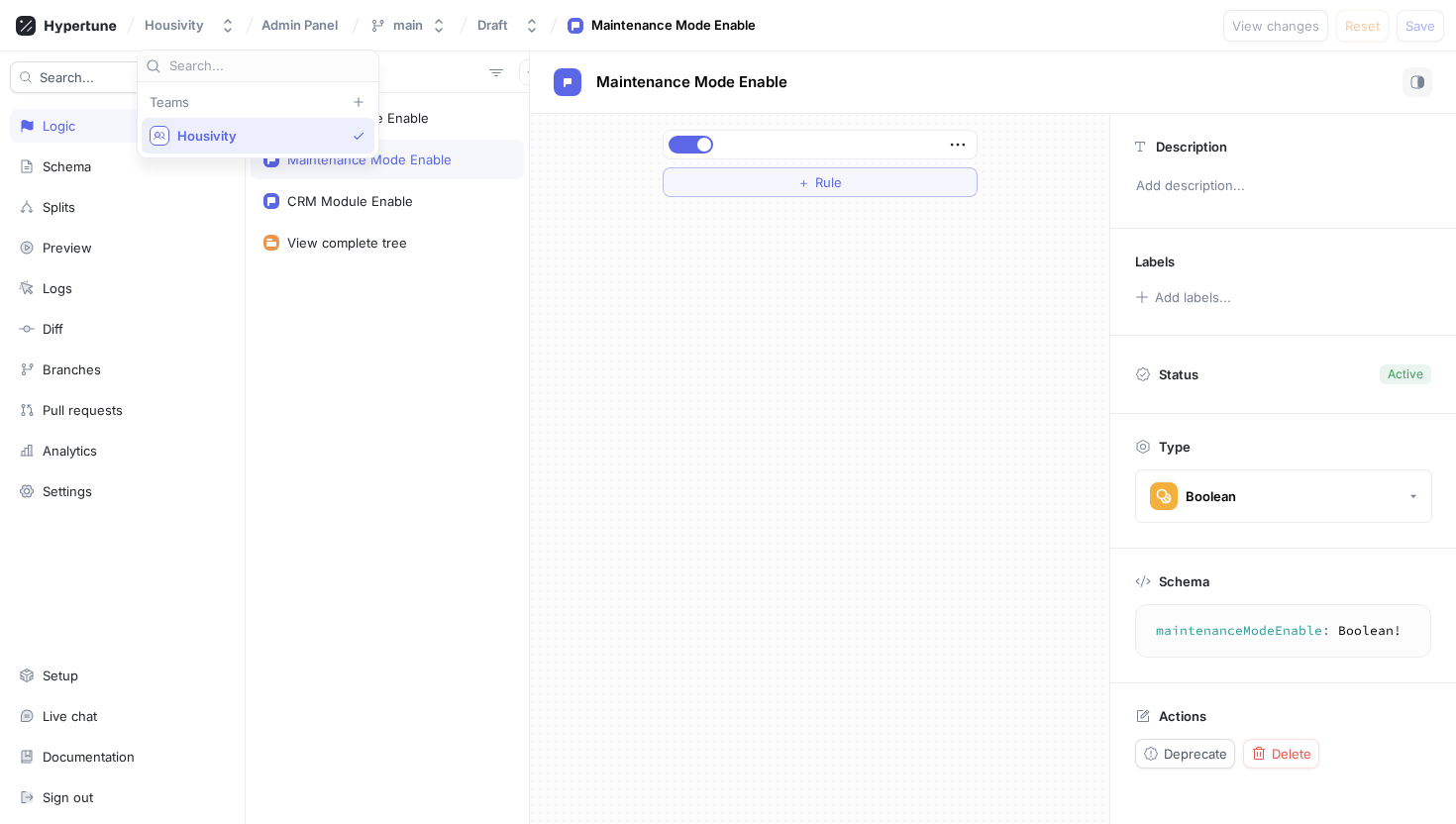 click on "Housivity" at bounding box center (260, 136) 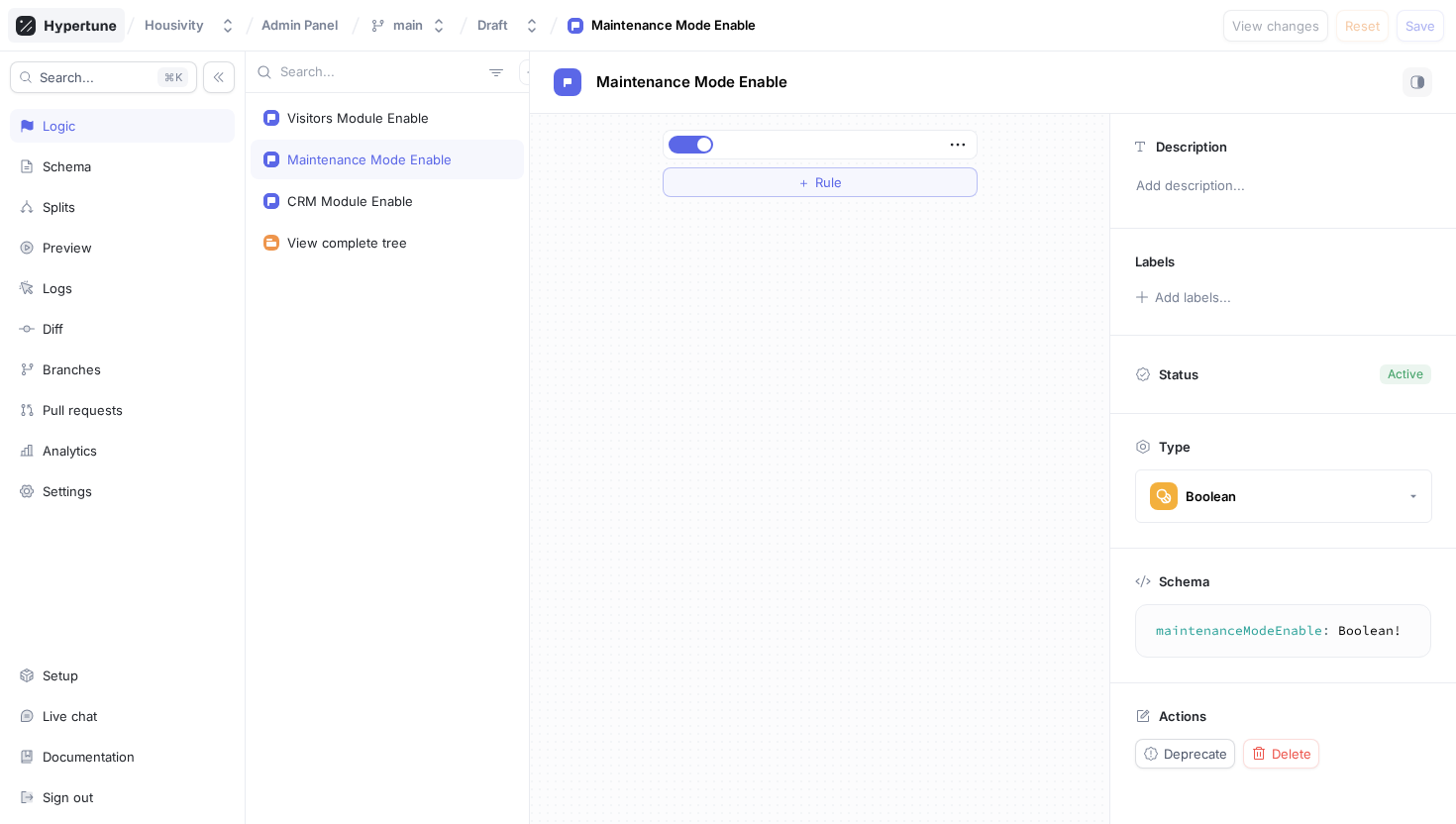 click at bounding box center (66, 25) 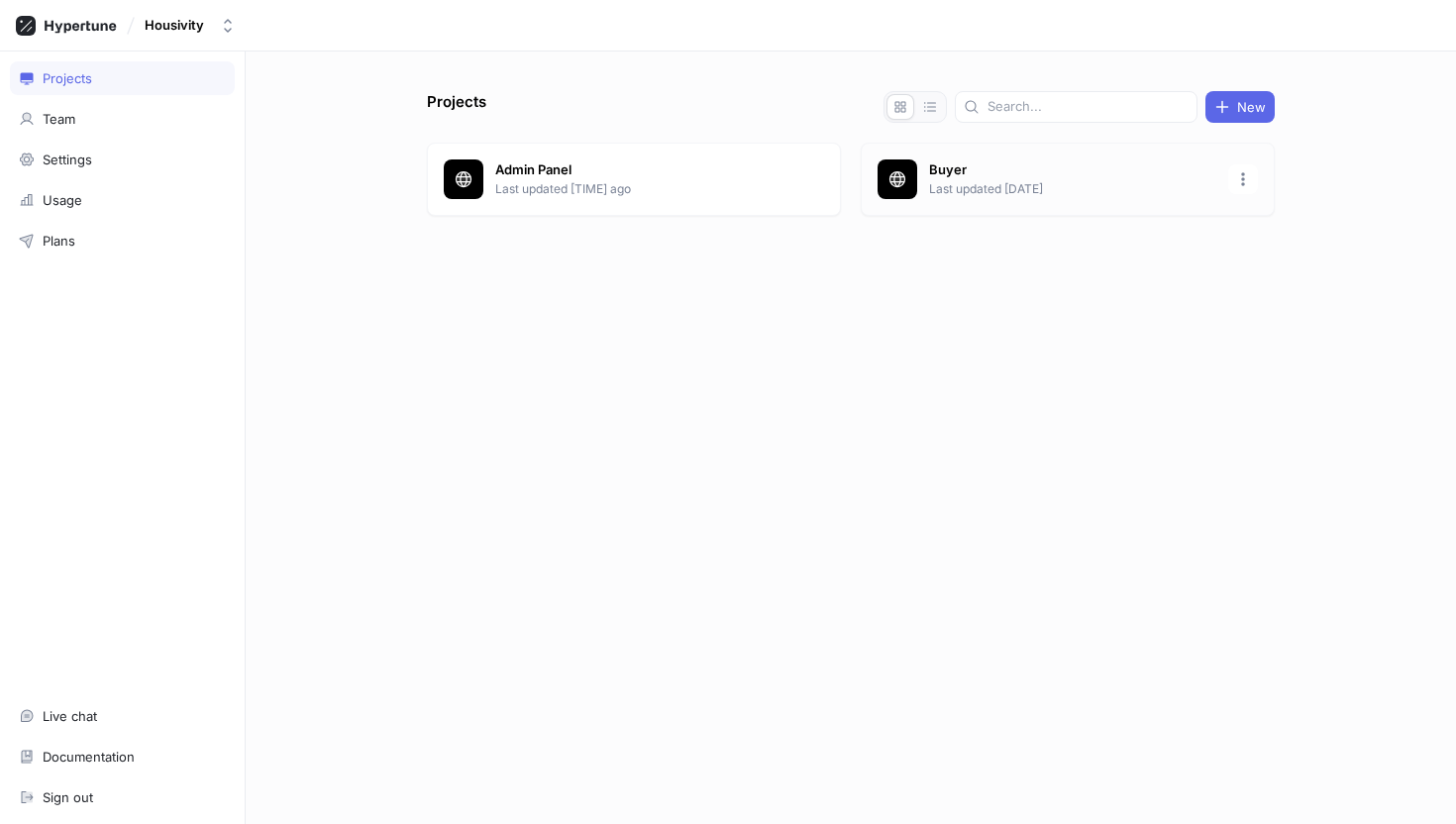 click on "Buyer Last updated [DATE]" at bounding box center (1068, 179) 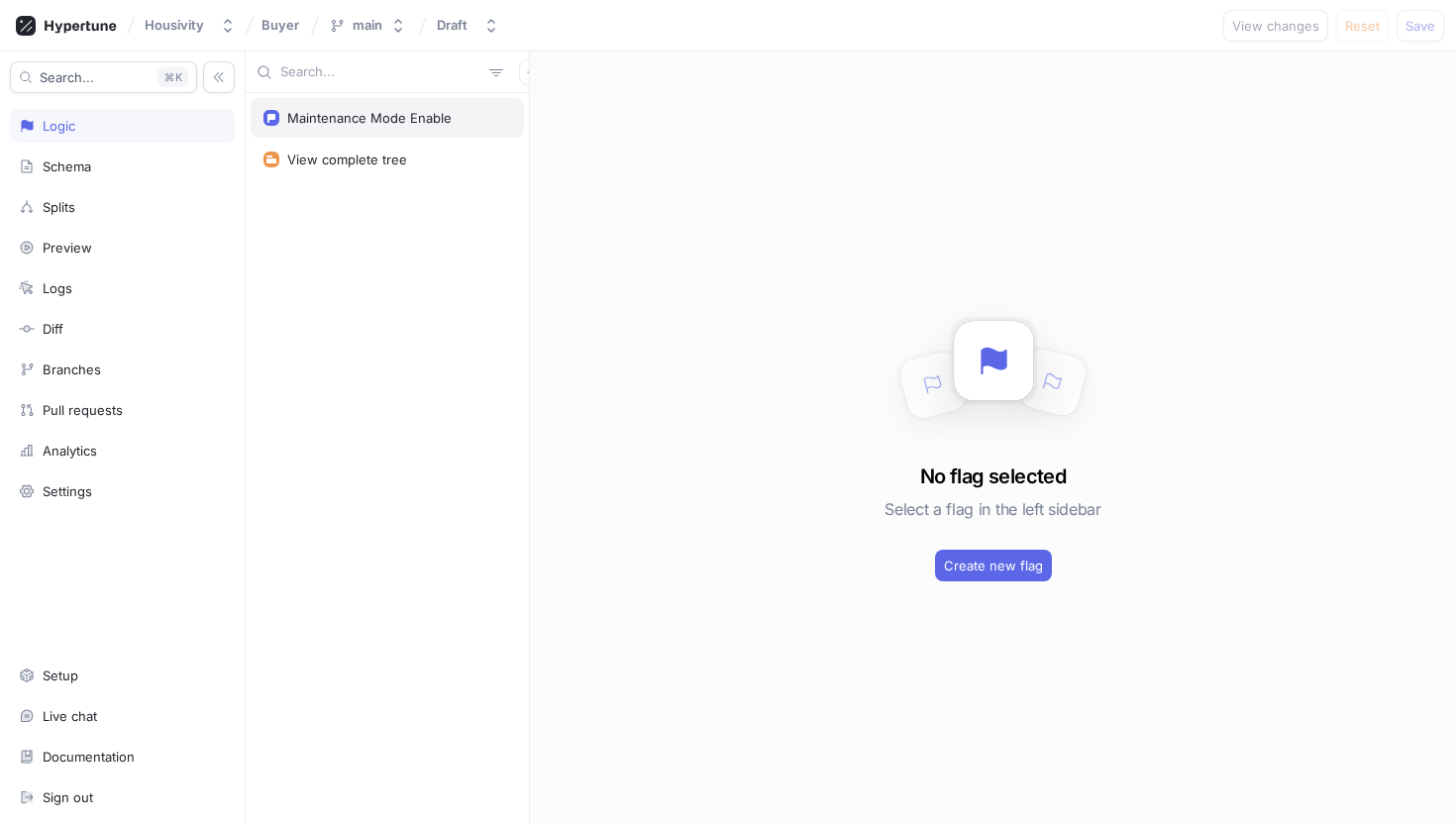 click on "Maintenance Mode Enable" at bounding box center [387, 118] 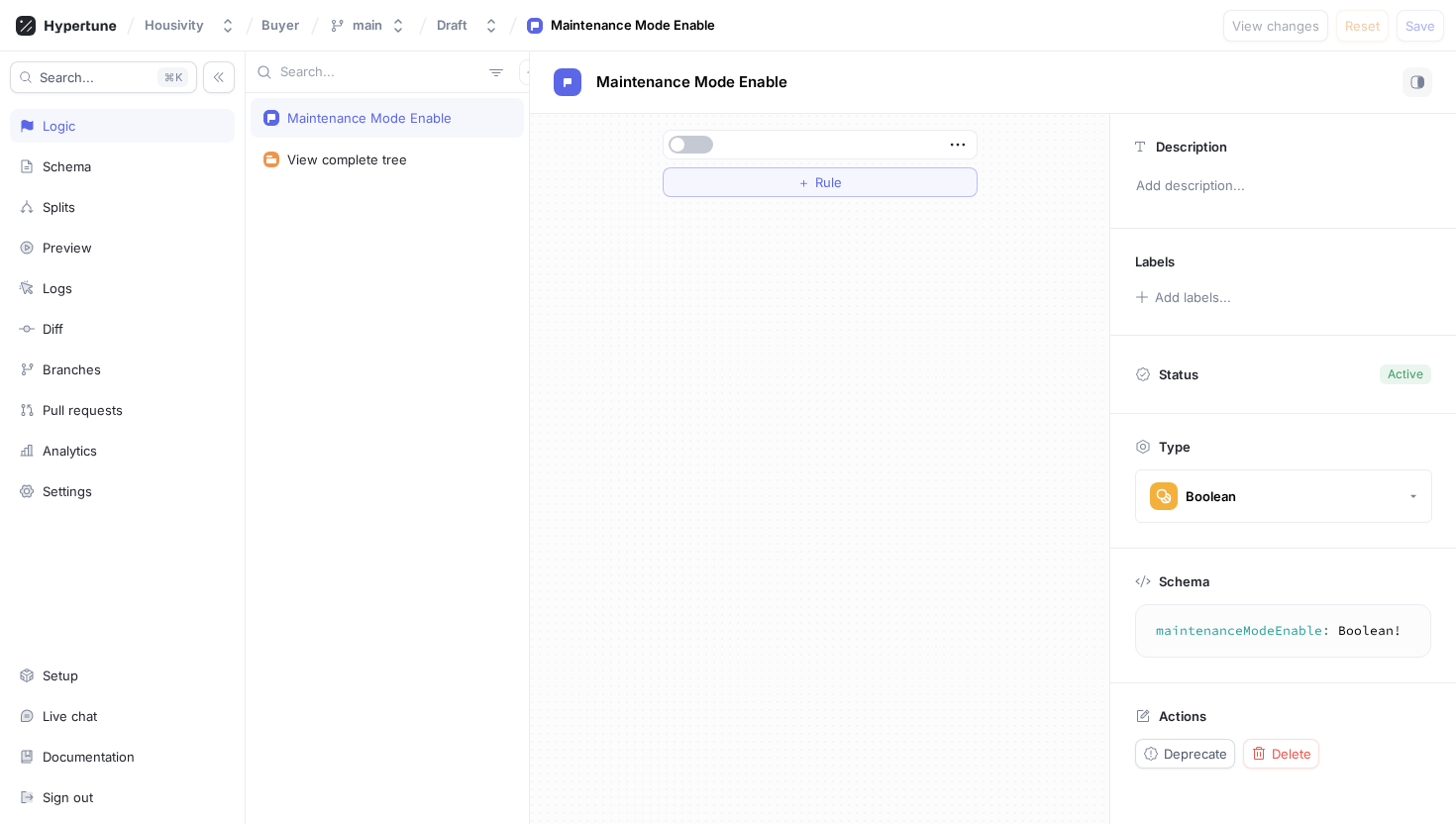 drag, startPoint x: 691, startPoint y: 142, endPoint x: 1016, endPoint y: 142, distance: 325 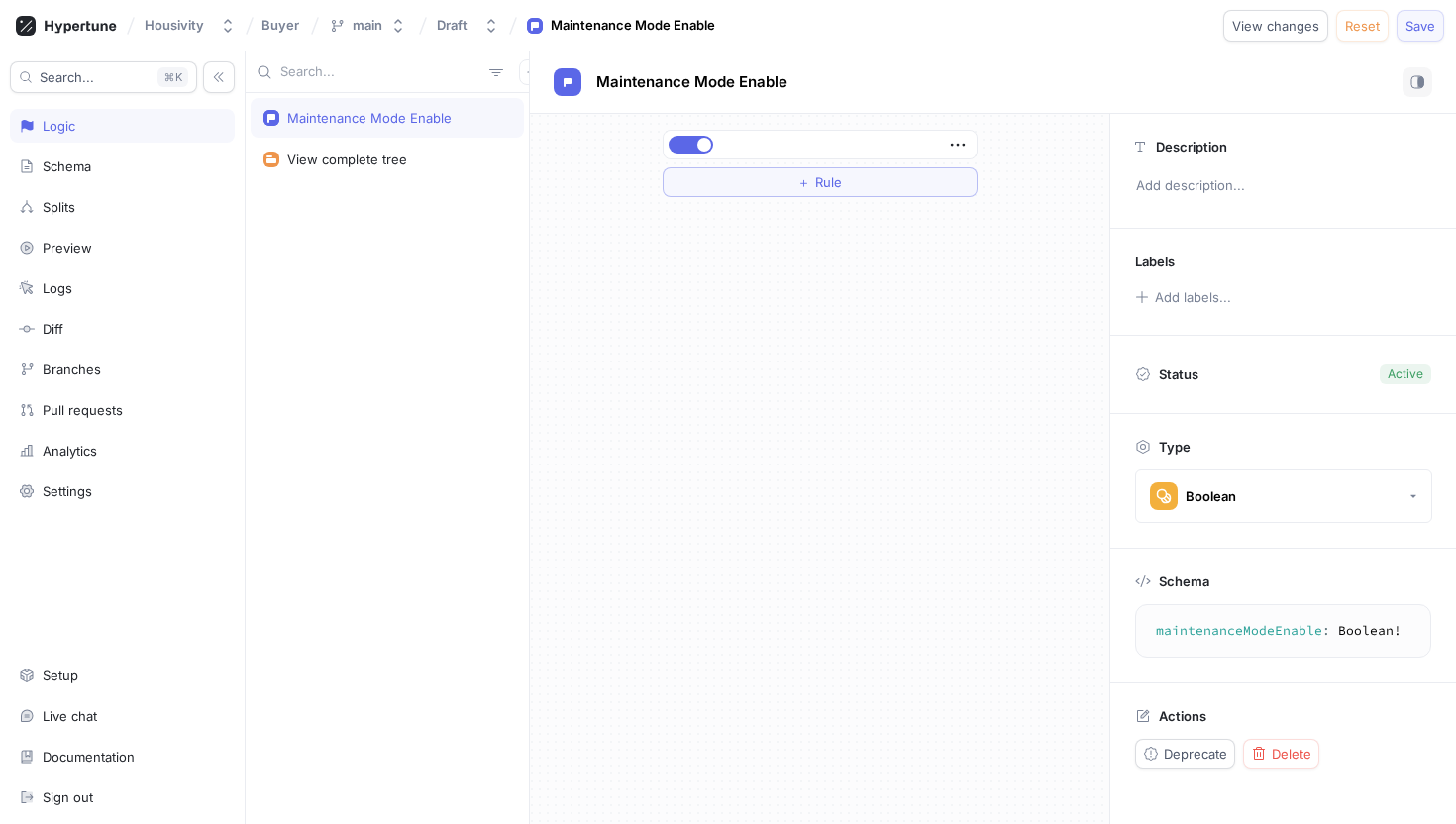 click on "Save" at bounding box center (1420, 26) 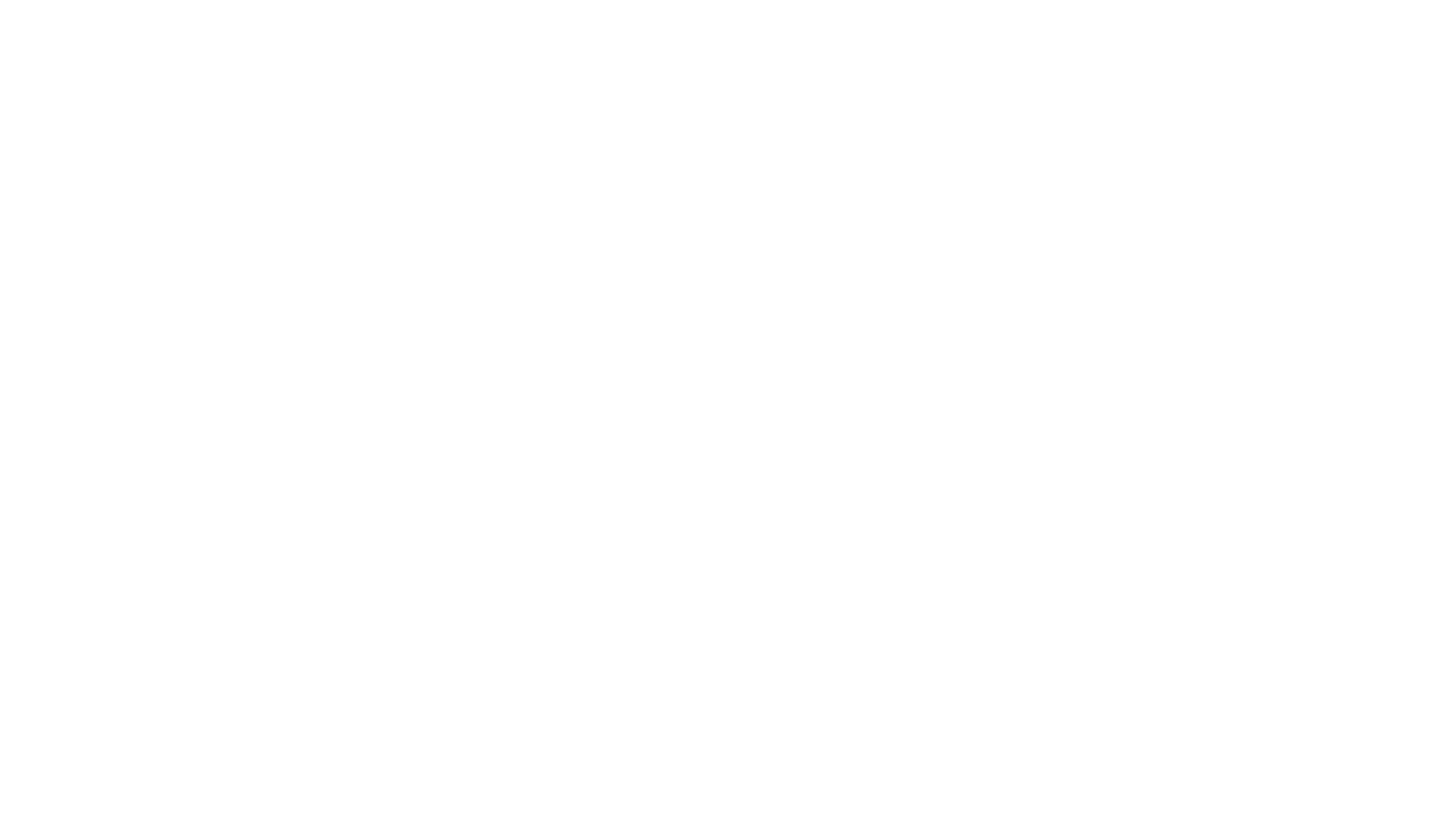 scroll, scrollTop: 0, scrollLeft: 0, axis: both 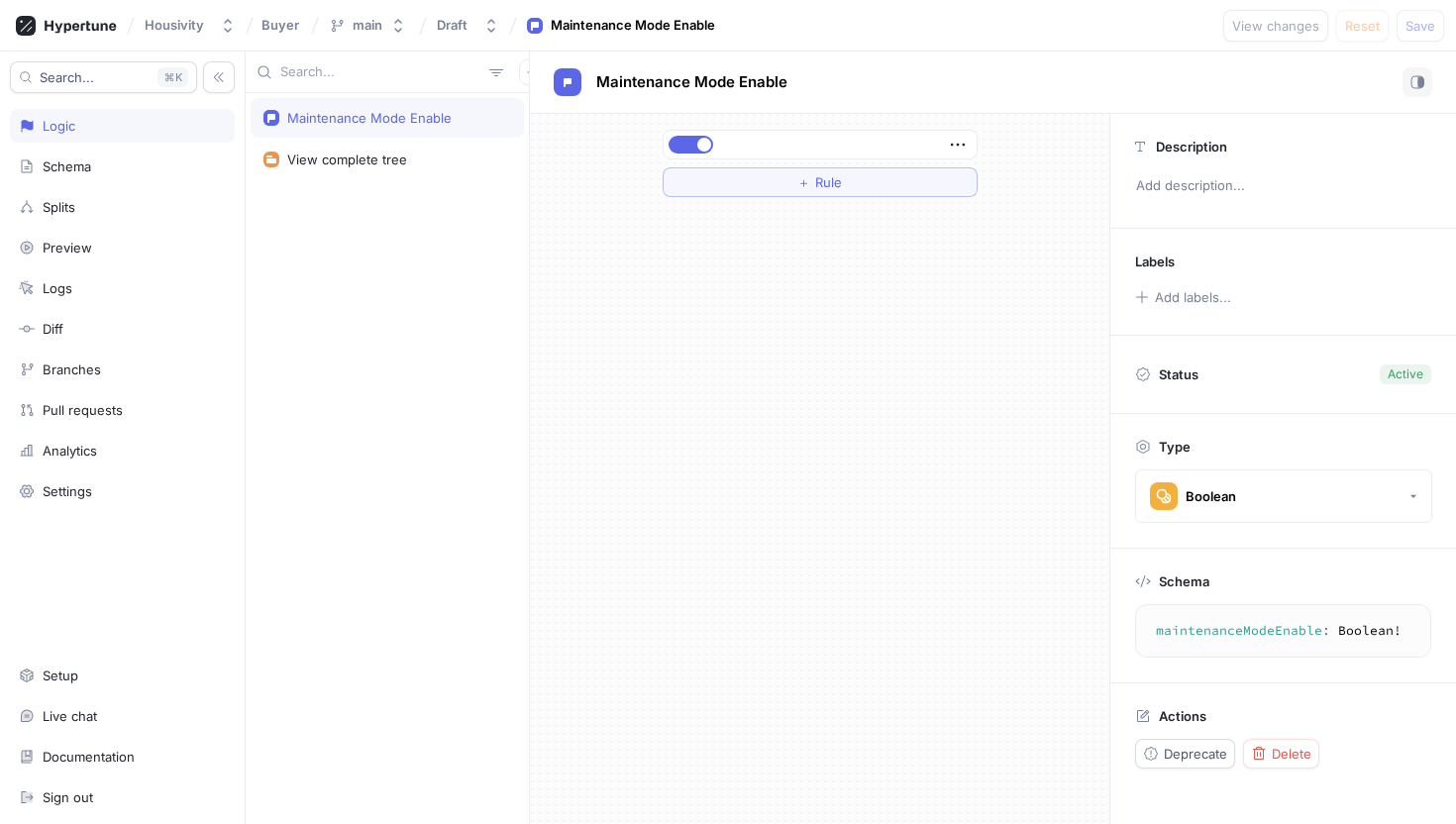 click on "＋ Rule" at bounding box center (819, 468) 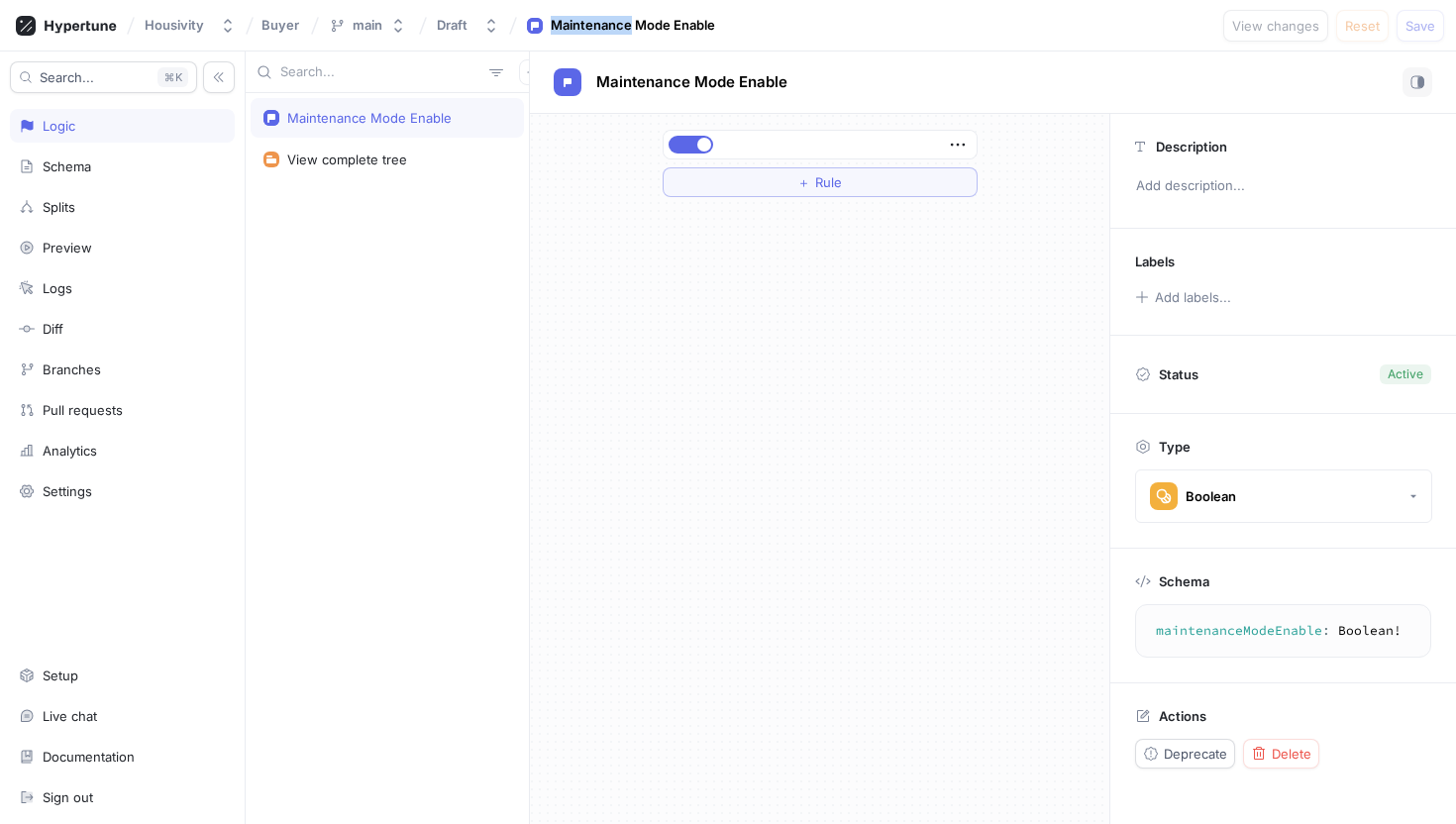 click on "Maintenance Mode Enable" at bounding box center [633, 26] 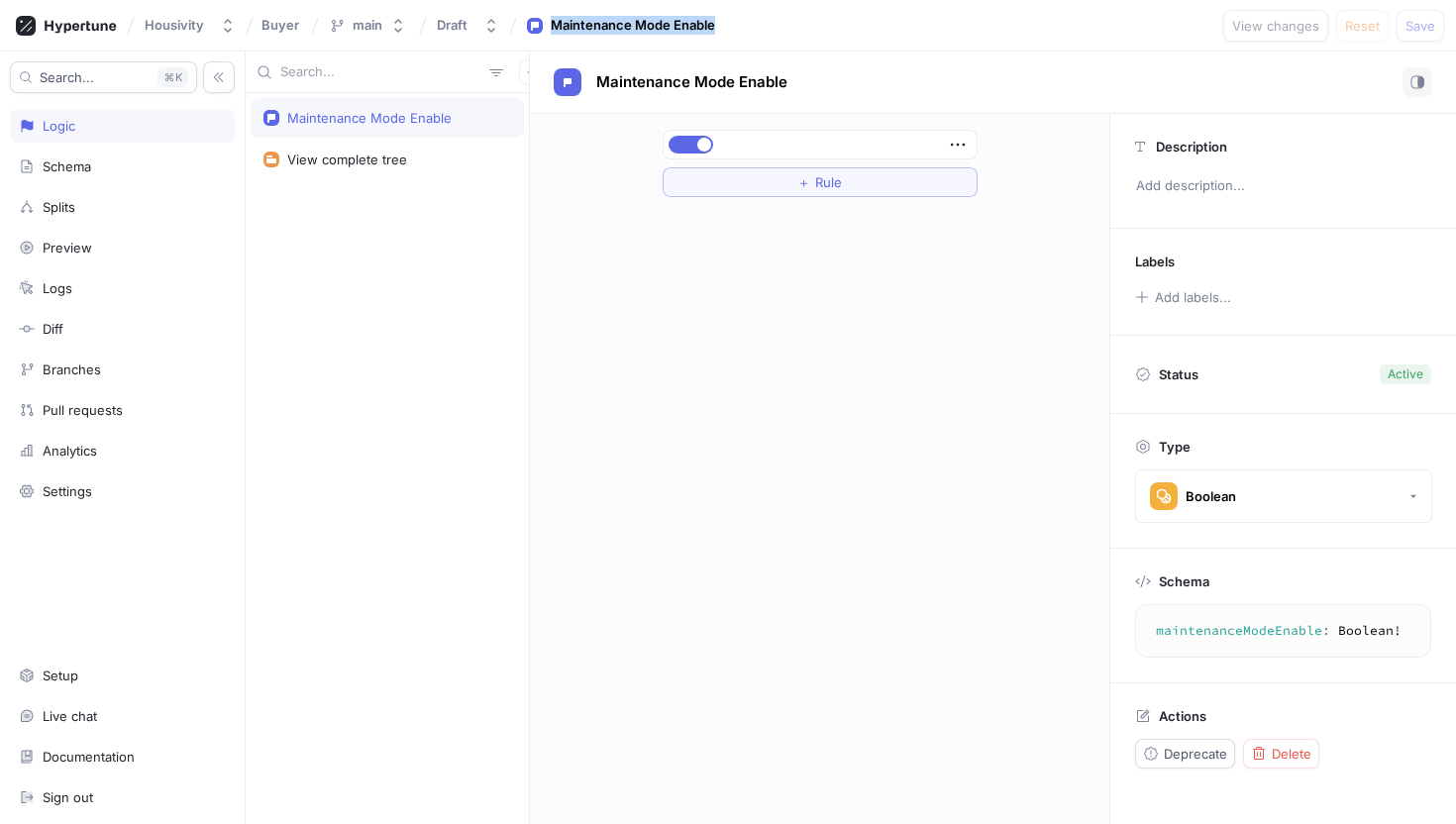 click on "Maintenance Mode Enable" at bounding box center (633, 26) 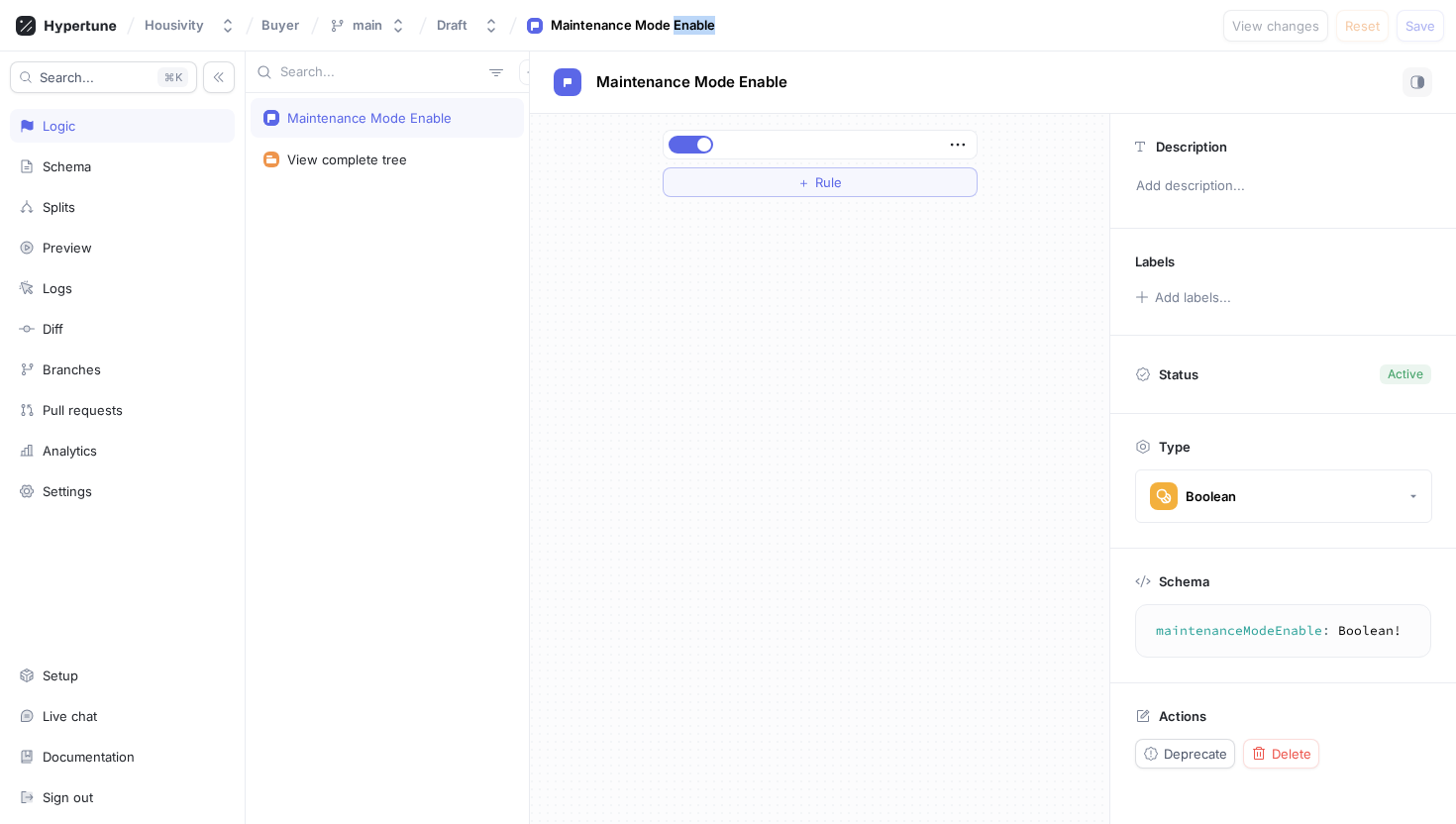 drag, startPoint x: 673, startPoint y: 26, endPoint x: 717, endPoint y: 41, distance: 46.486557 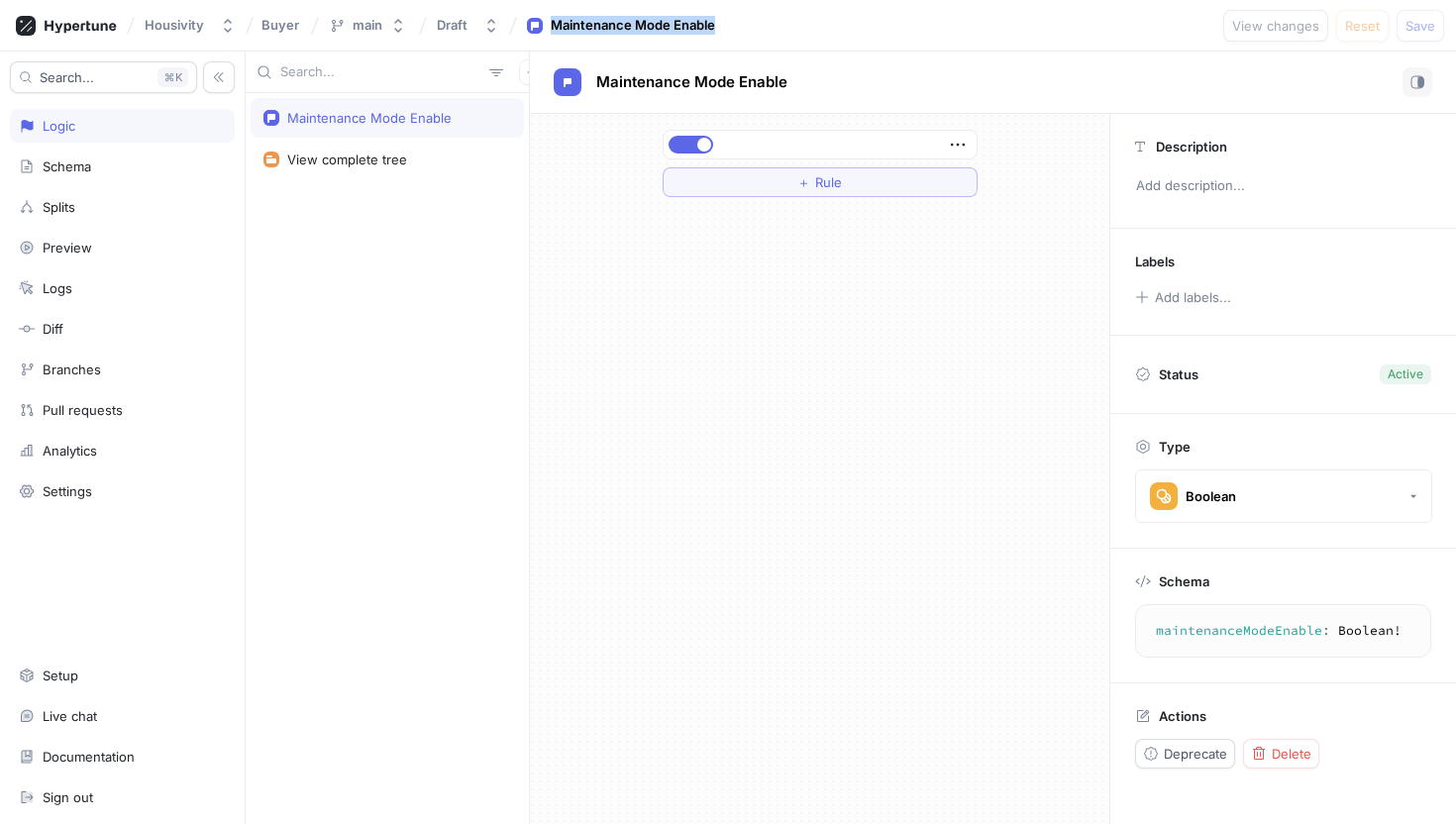 drag, startPoint x: 713, startPoint y: 30, endPoint x: 543, endPoint y: 26, distance: 170.04705 